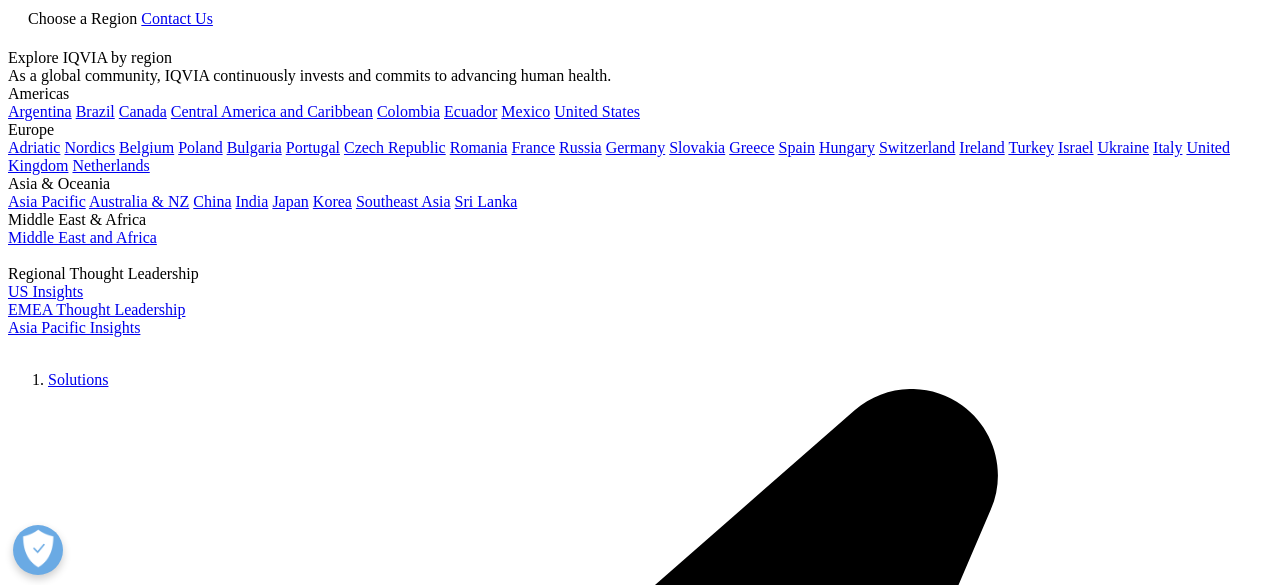 scroll, scrollTop: 6328, scrollLeft: 0, axis: vertical 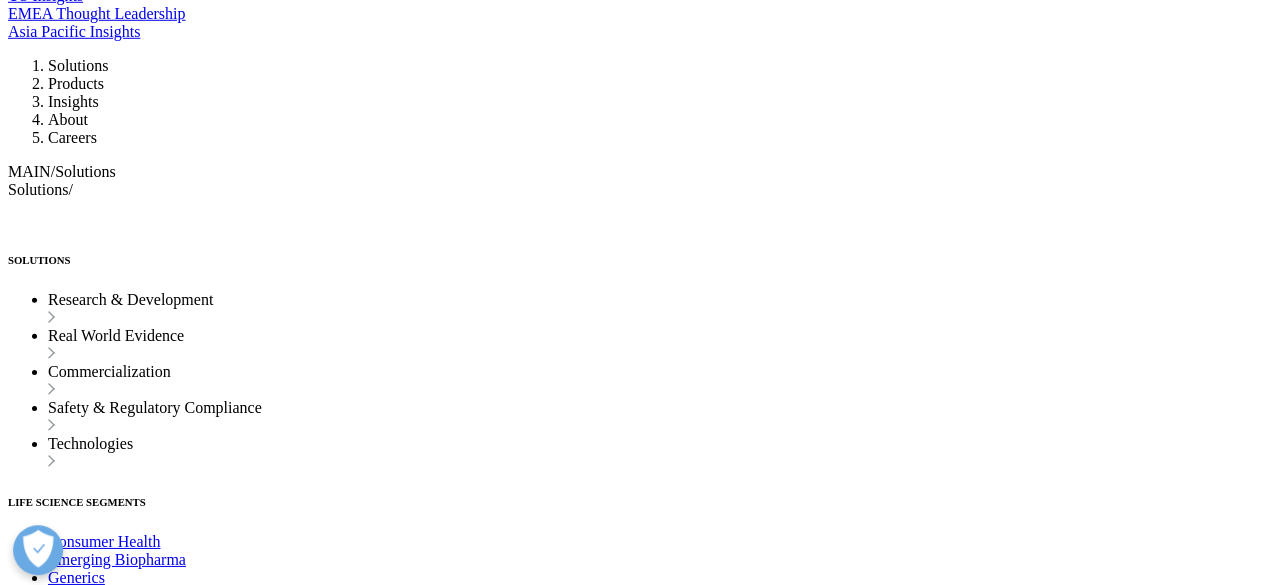 click on "Read report" at bounding box center (45, 14768) 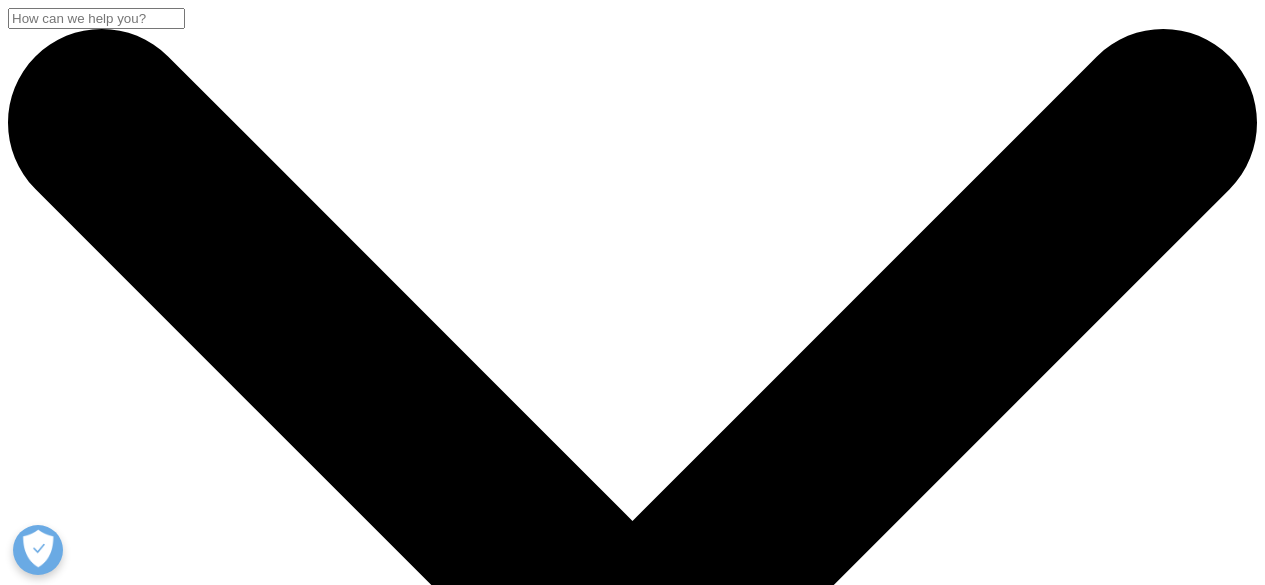 scroll, scrollTop: 0, scrollLeft: 0, axis: both 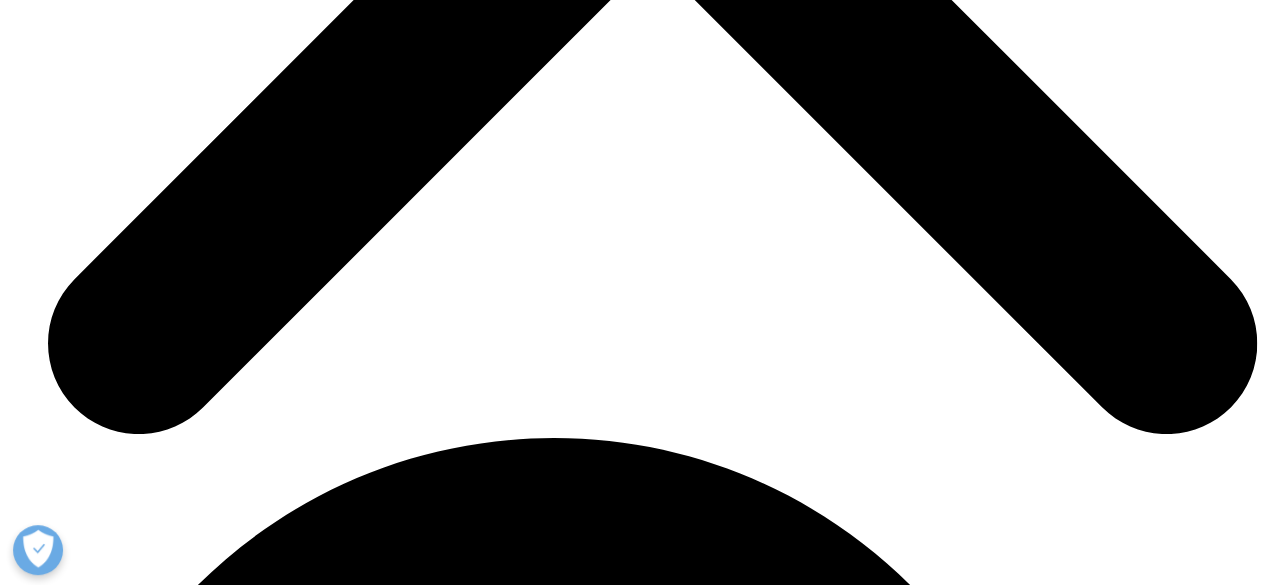 click on "Global Oncology Trends" at bounding box center [652, 18903] 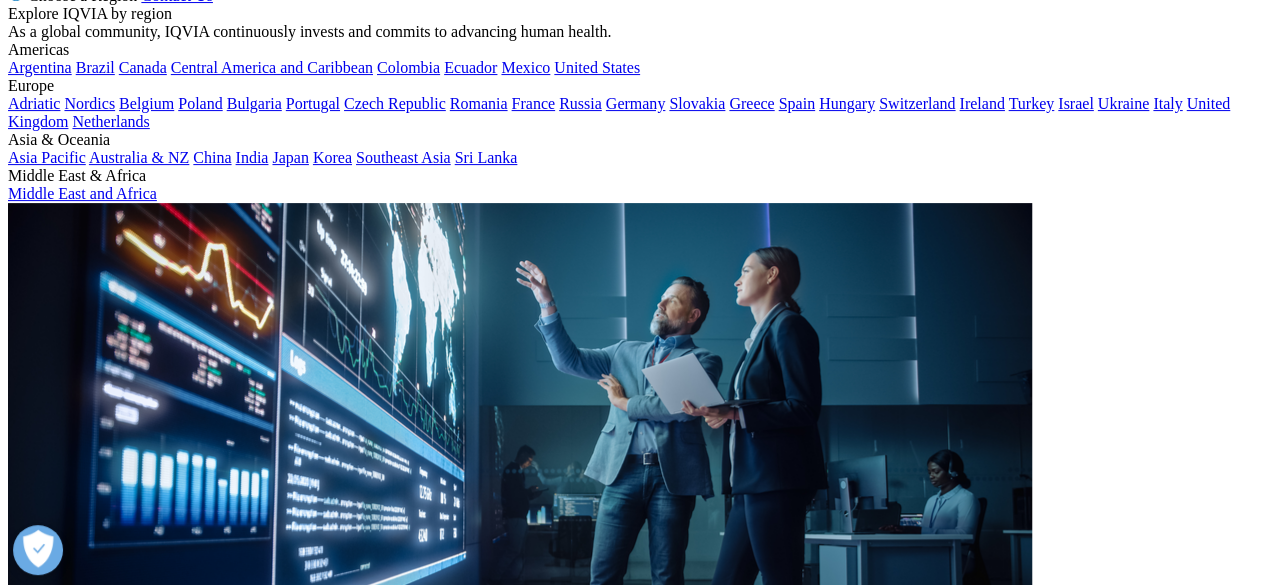 scroll, scrollTop: 7800, scrollLeft: 0, axis: vertical 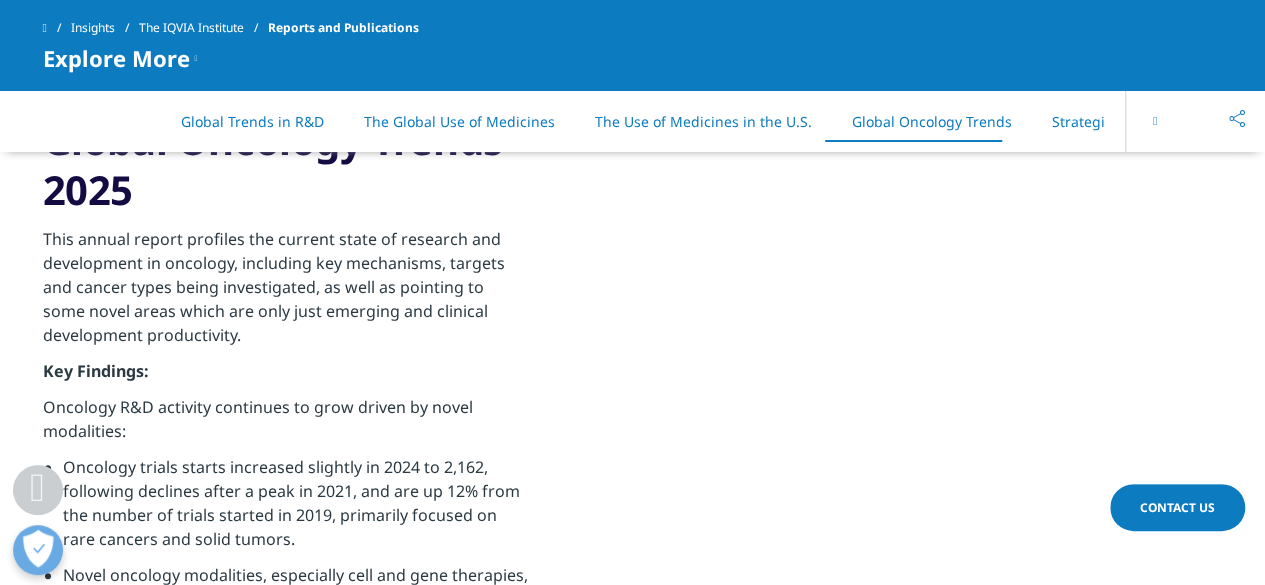 click at bounding box center (1155, 121) 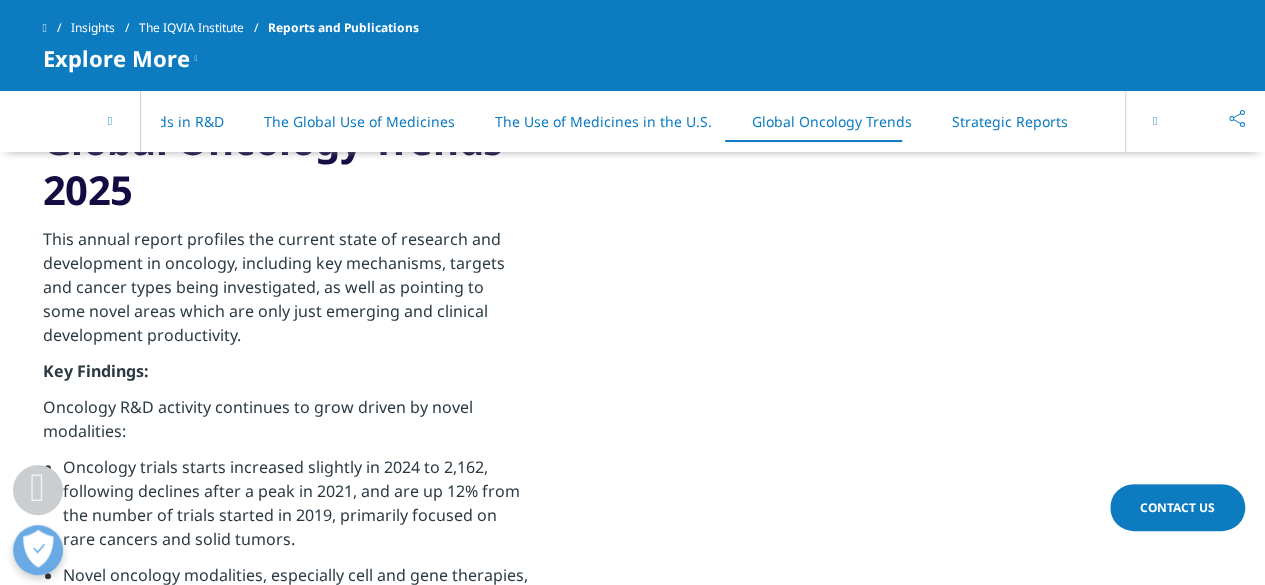 click at bounding box center (1155, 121) 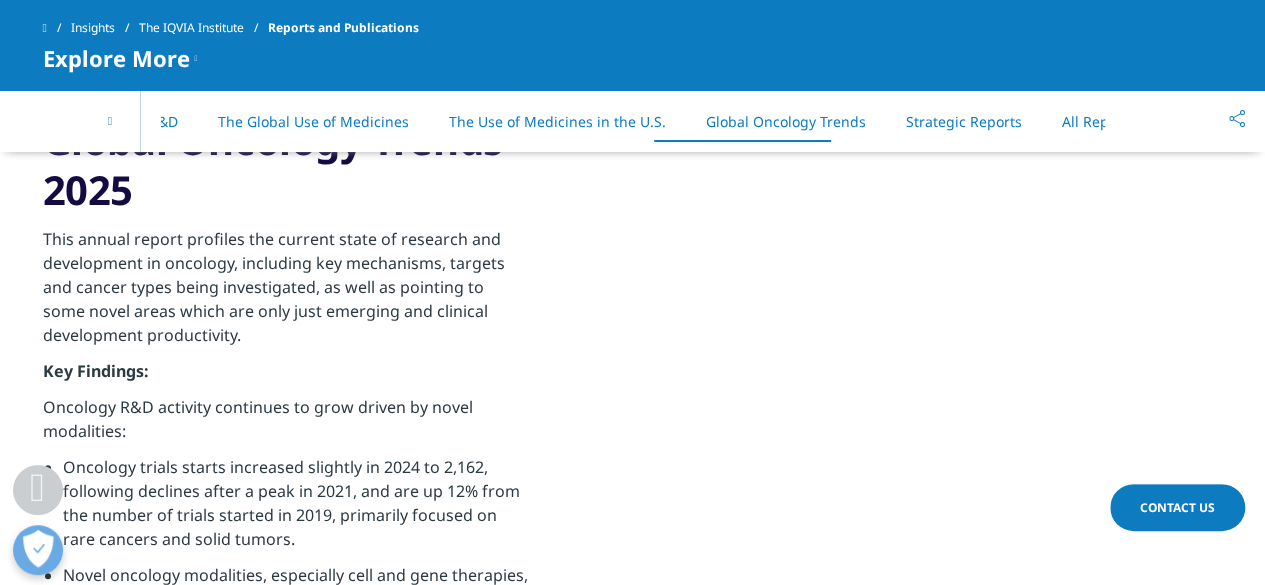 scroll, scrollTop: 0, scrollLeft: 171, axis: horizontal 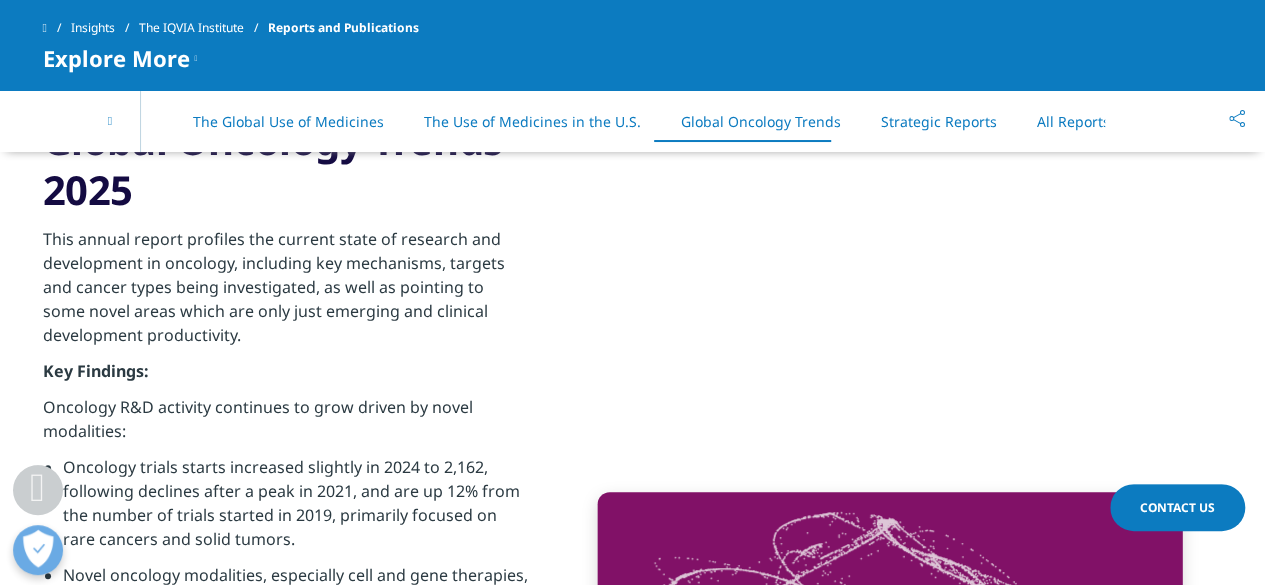click on "On This Page
Global Trends in R&D
The Global Use of Medicines
The Use of Medicines in the U.S.
Global Oncology Trends
Strategic Reports
All Reports" at bounding box center (633, 121) 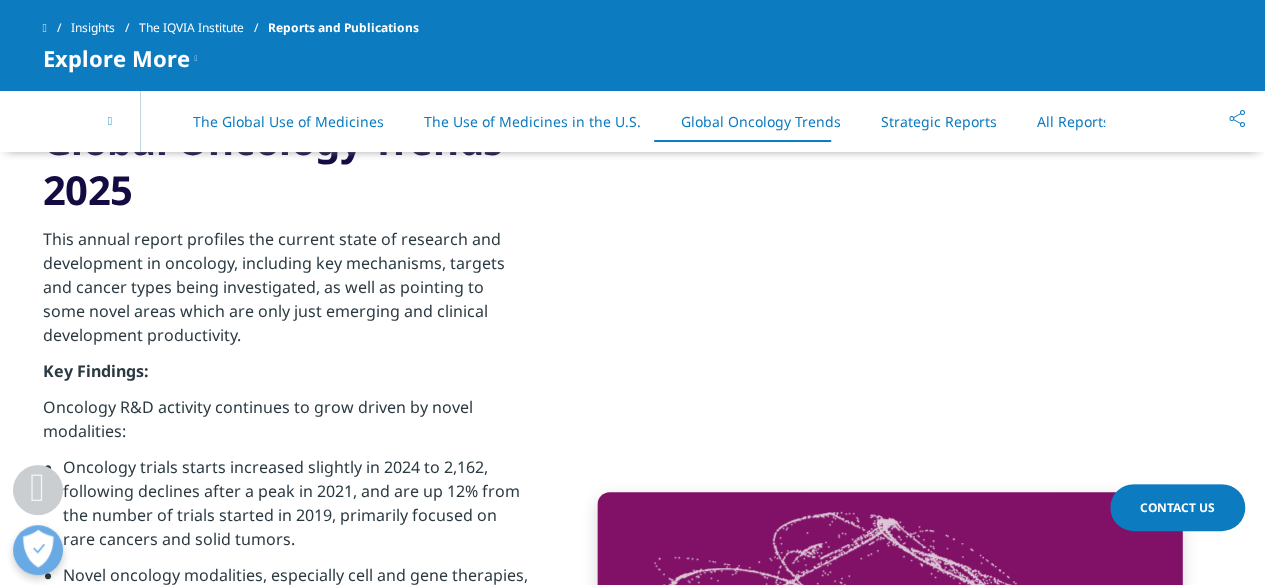 click on "All Reports" at bounding box center (1073, 121) 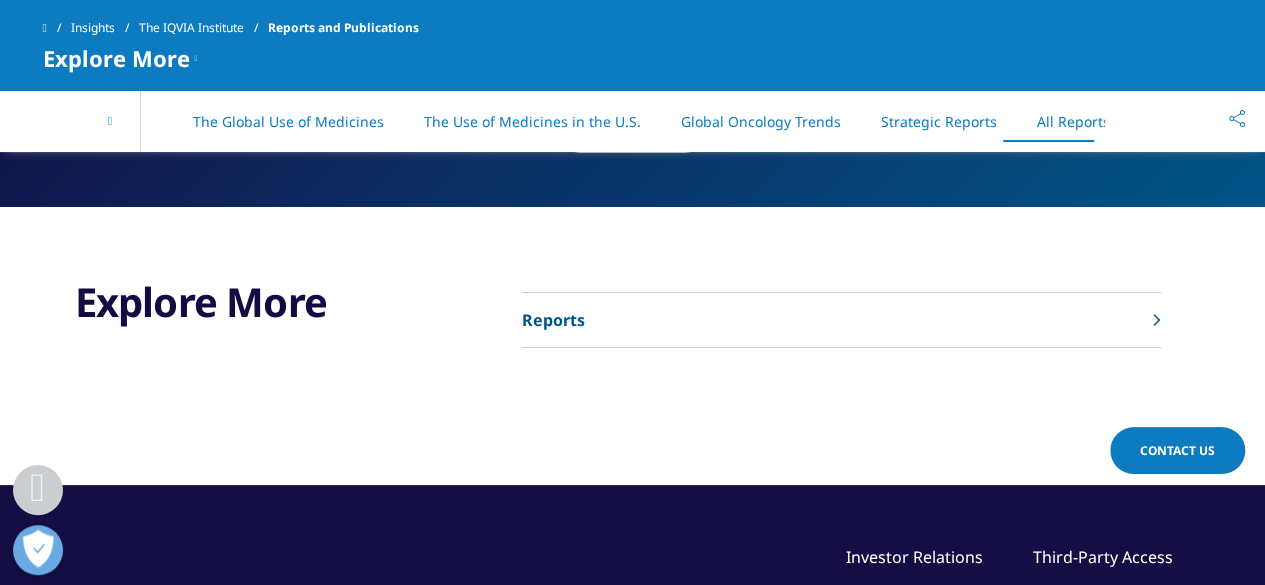 scroll, scrollTop: 10540, scrollLeft: 0, axis: vertical 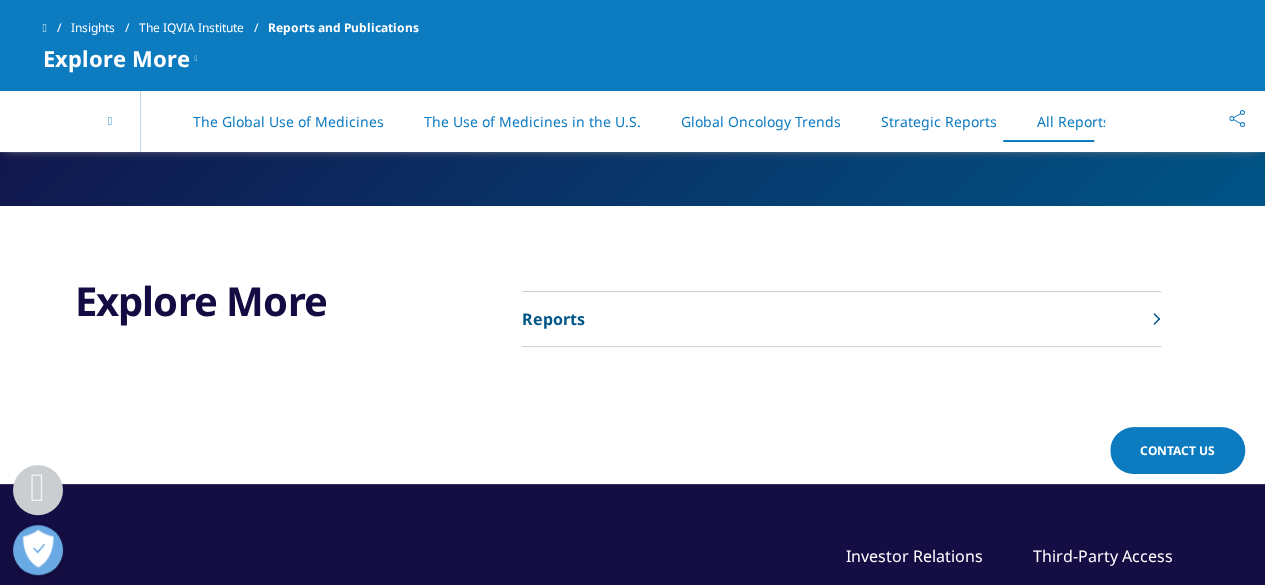 click on "Reports" at bounding box center [841, 319] 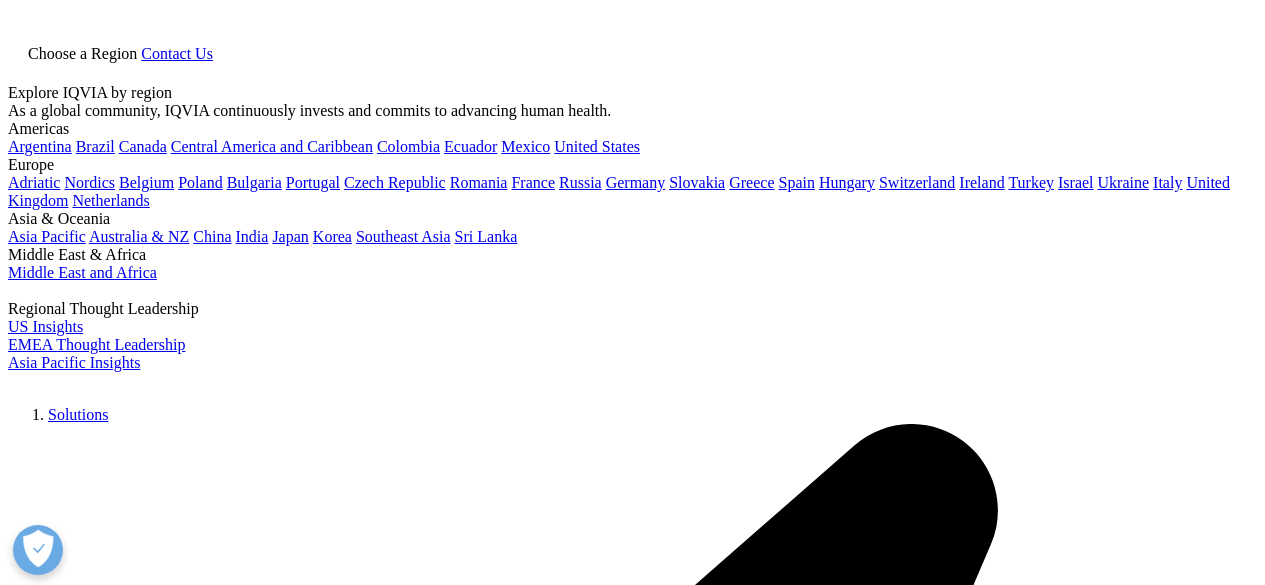 scroll, scrollTop: 285, scrollLeft: 0, axis: vertical 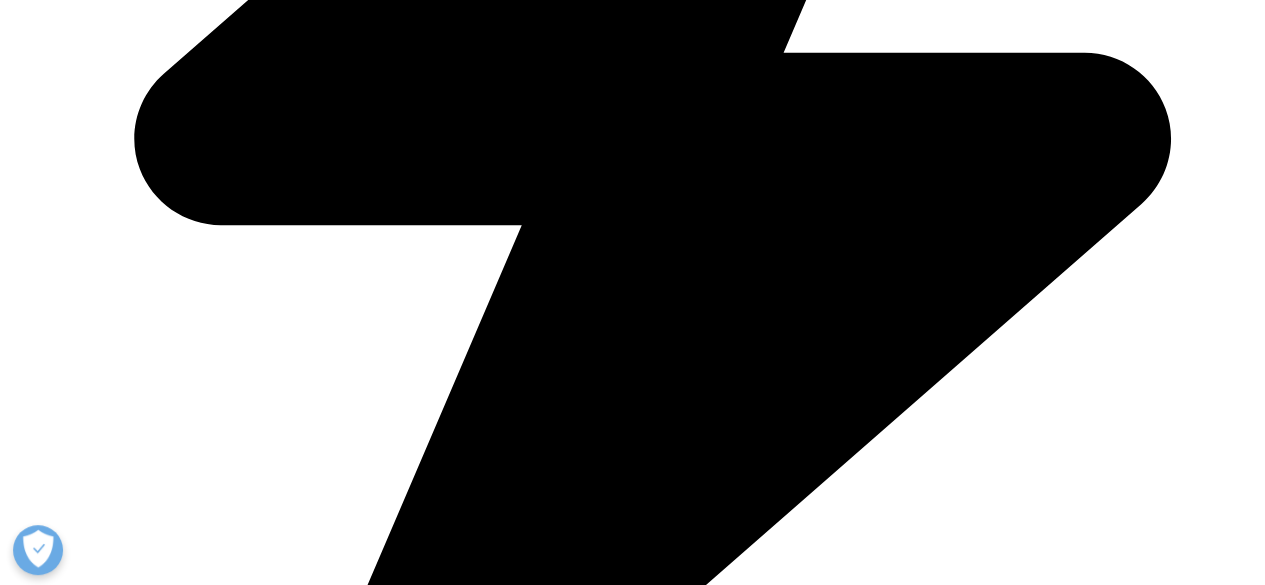 click at bounding box center [389, 22575] 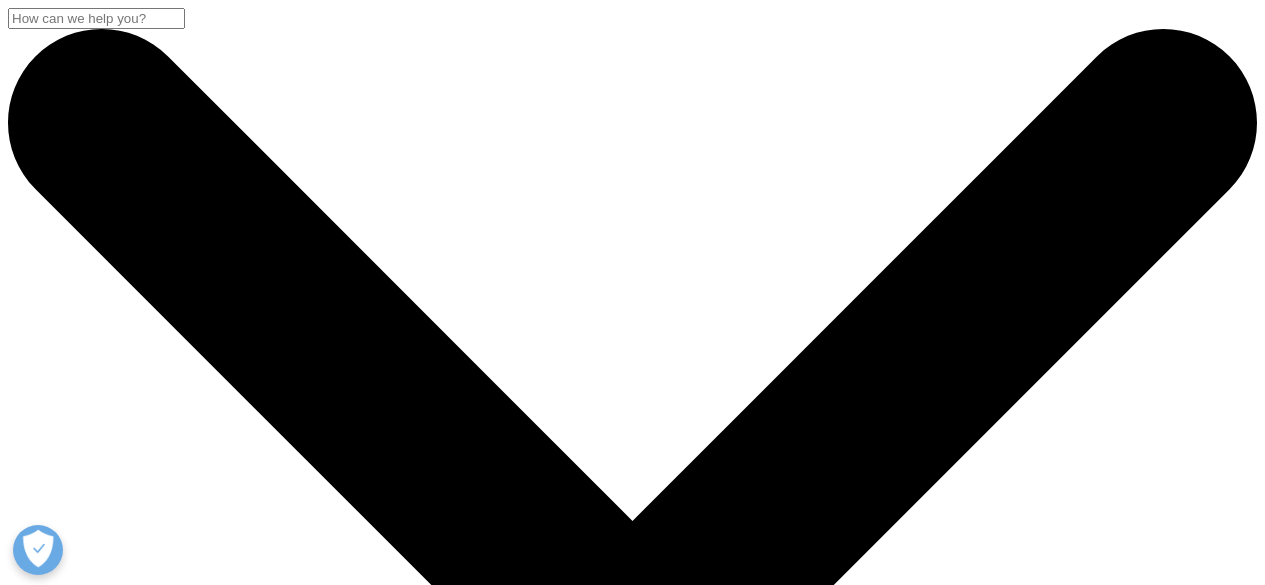 scroll, scrollTop: 0, scrollLeft: 0, axis: both 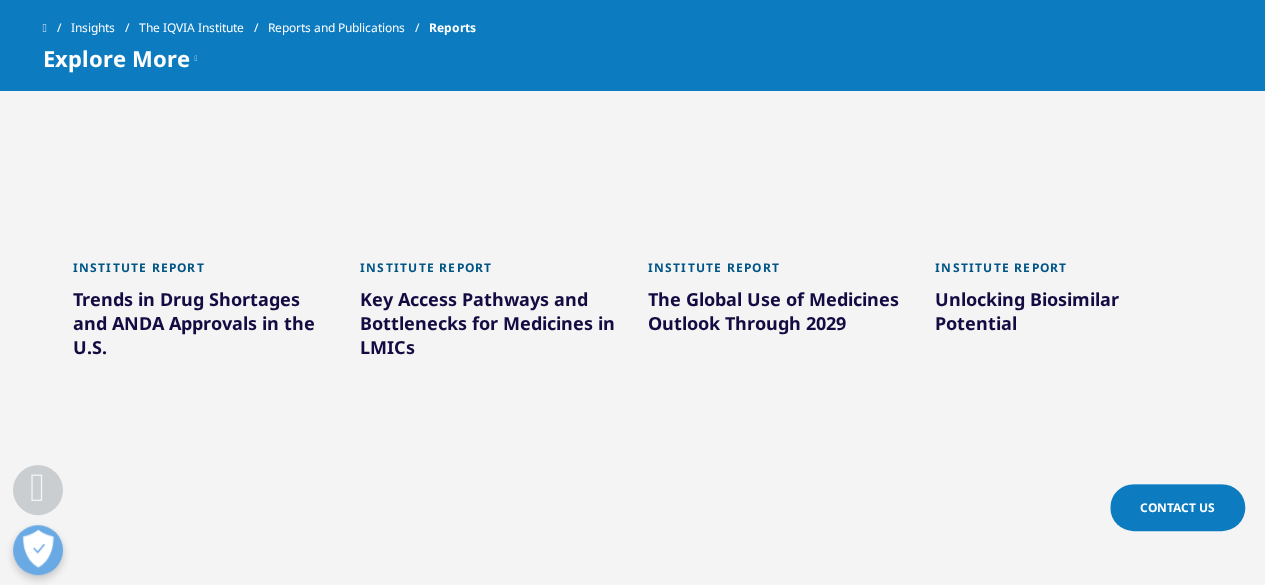 click at bounding box center [202, 148] 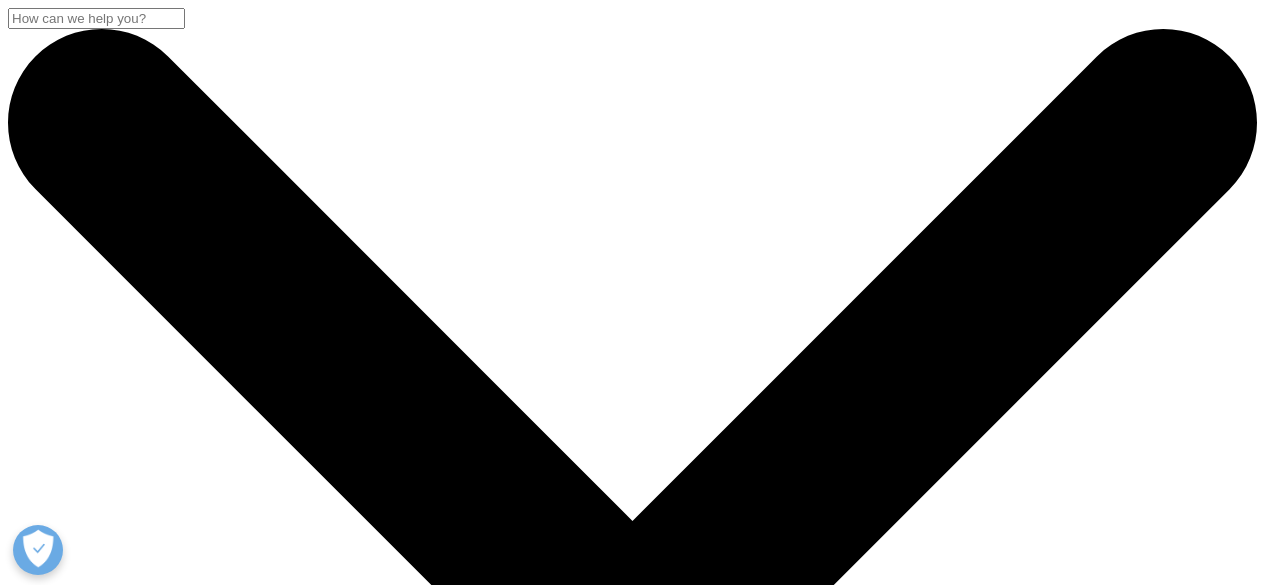 scroll, scrollTop: 331, scrollLeft: 0, axis: vertical 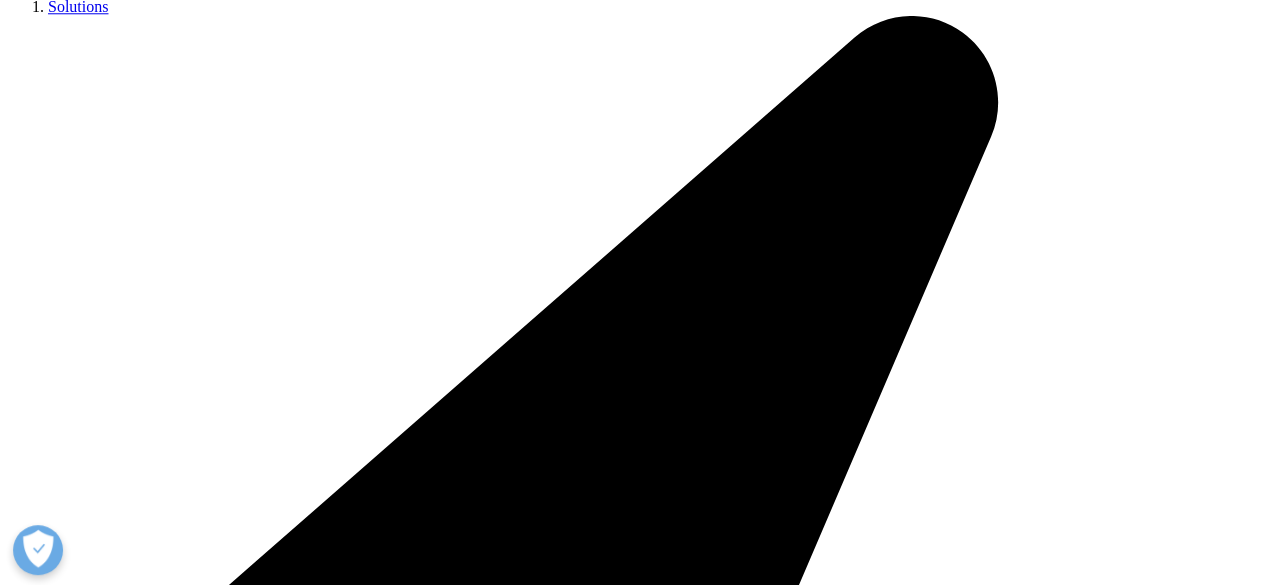 click on "First Name" at bounding box center (172, 15549) 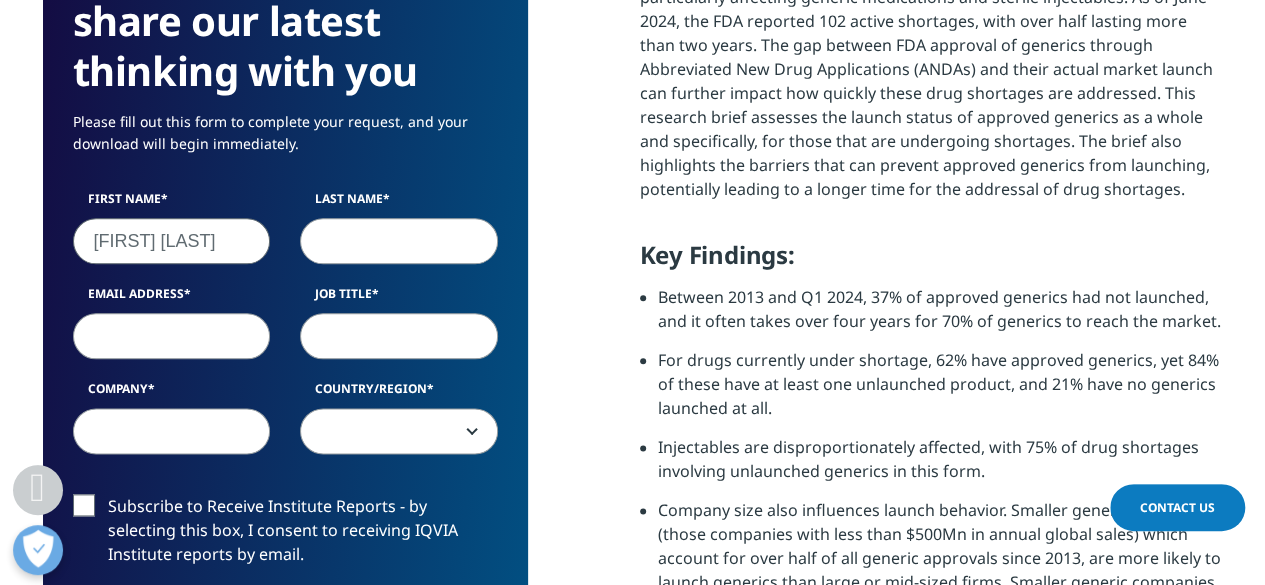type on "kolchalmi" 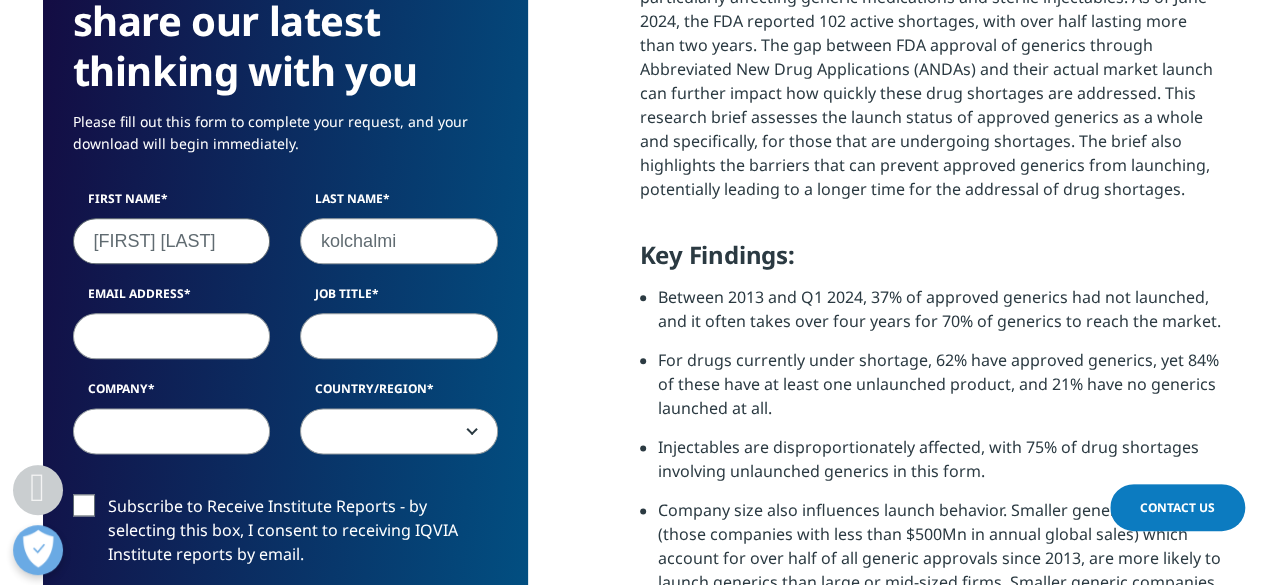 type on "ksaikiranmudhiraj123@gmail.com" 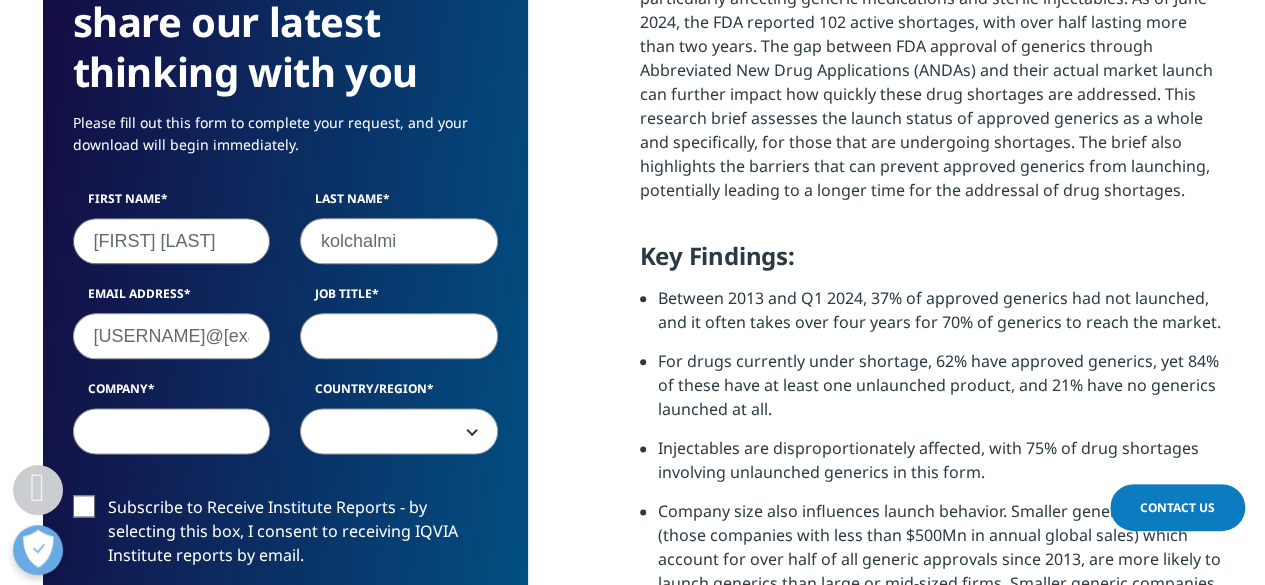 select on "India" 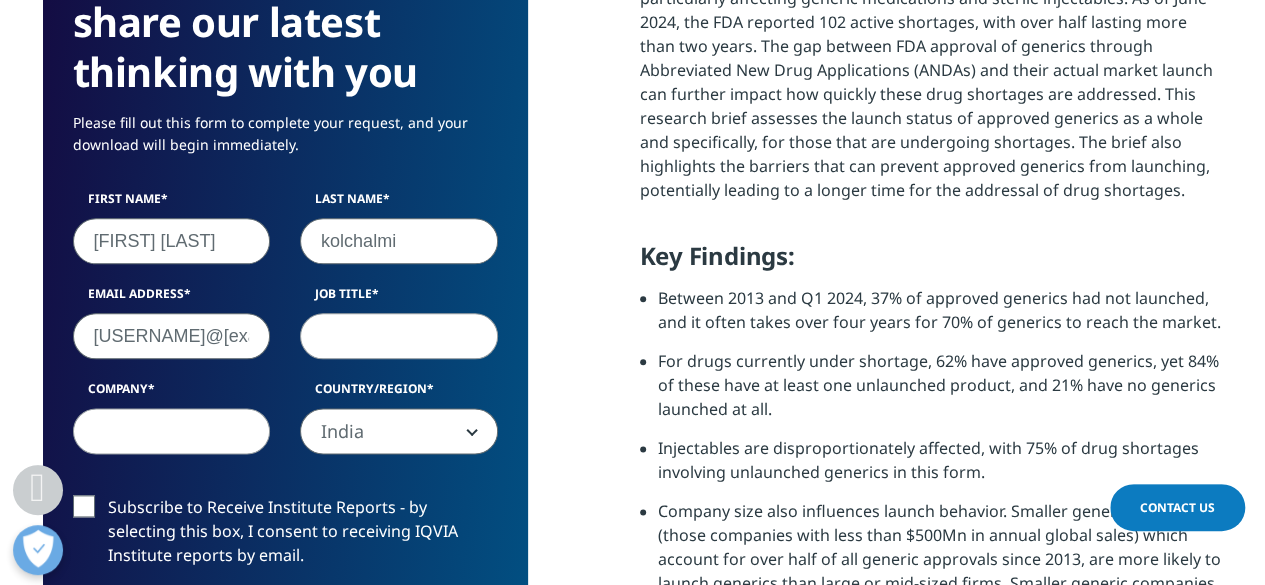 click on "ksaikiranmudhiraj123@gmail.com" at bounding box center [172, 336] 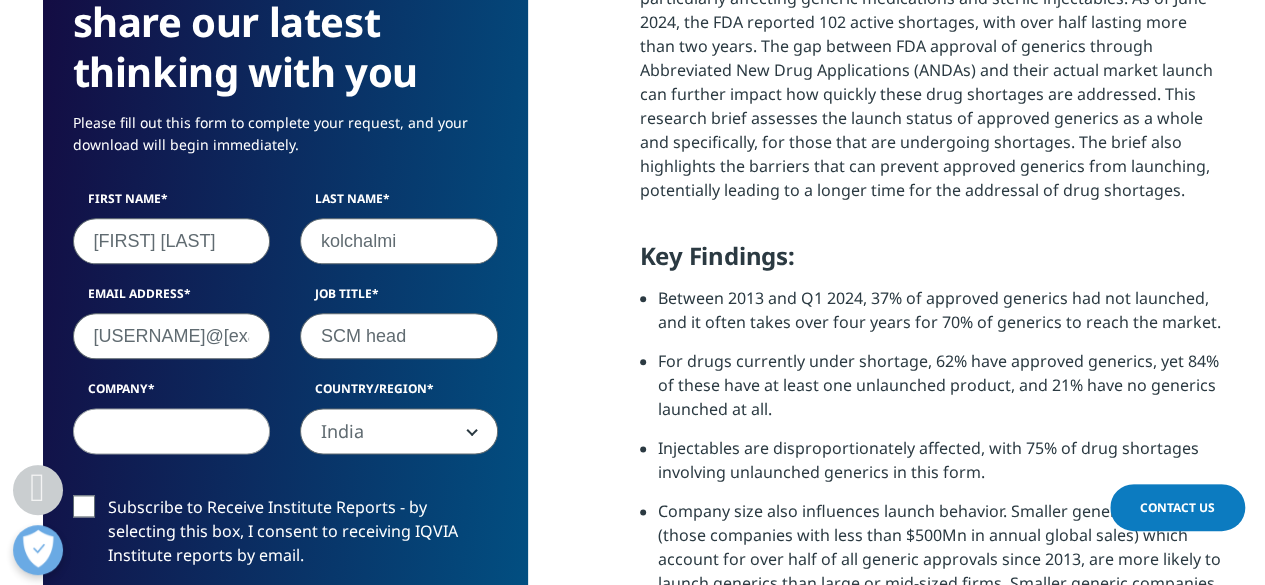 type on "SCM head" 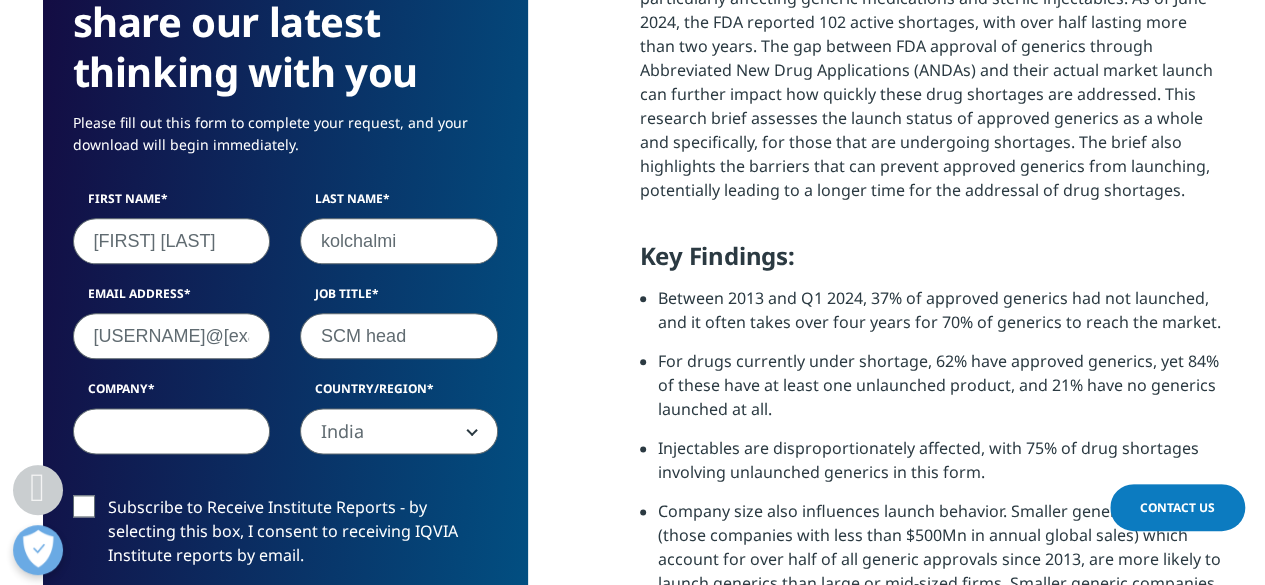 click on "Company" at bounding box center [172, 431] 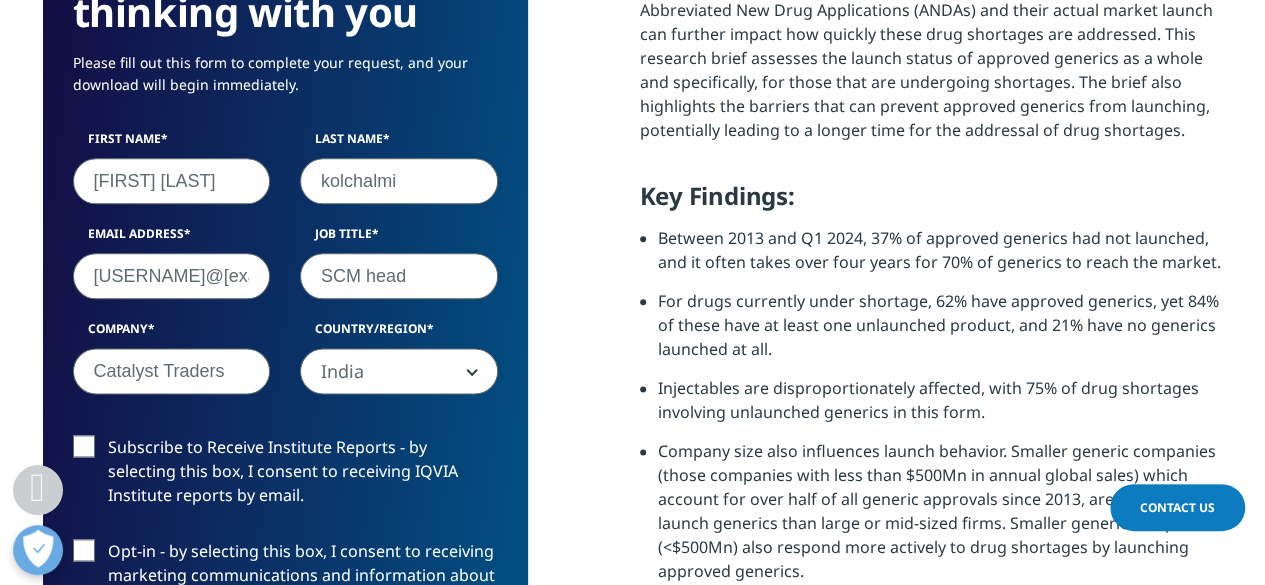 scroll, scrollTop: 1094, scrollLeft: 0, axis: vertical 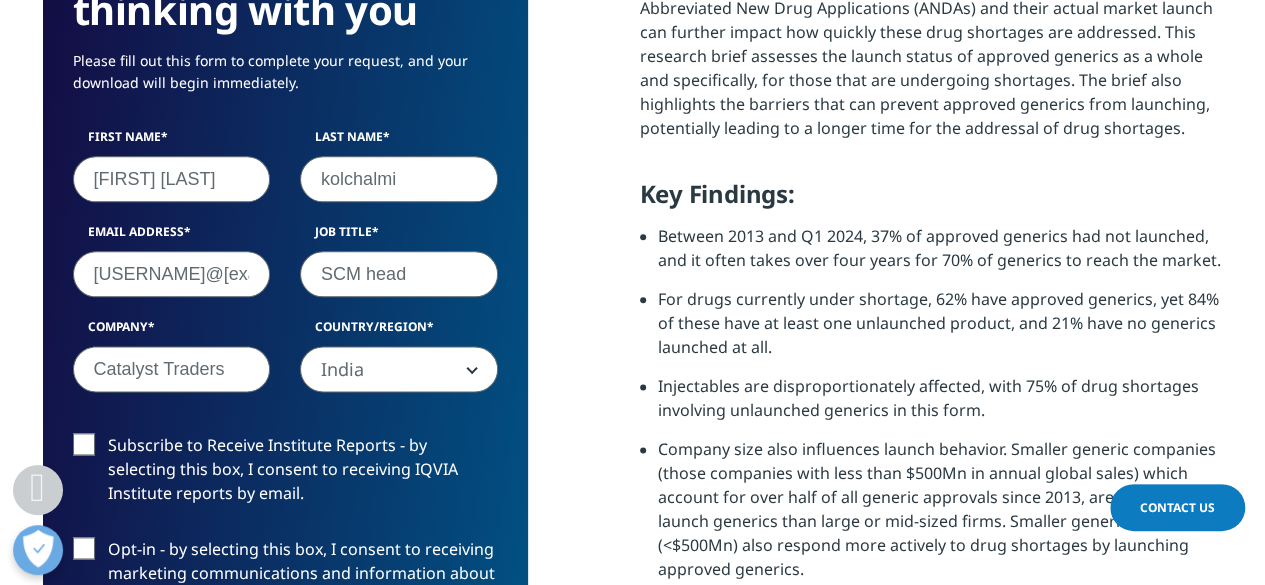 type on "Catalyst Traders" 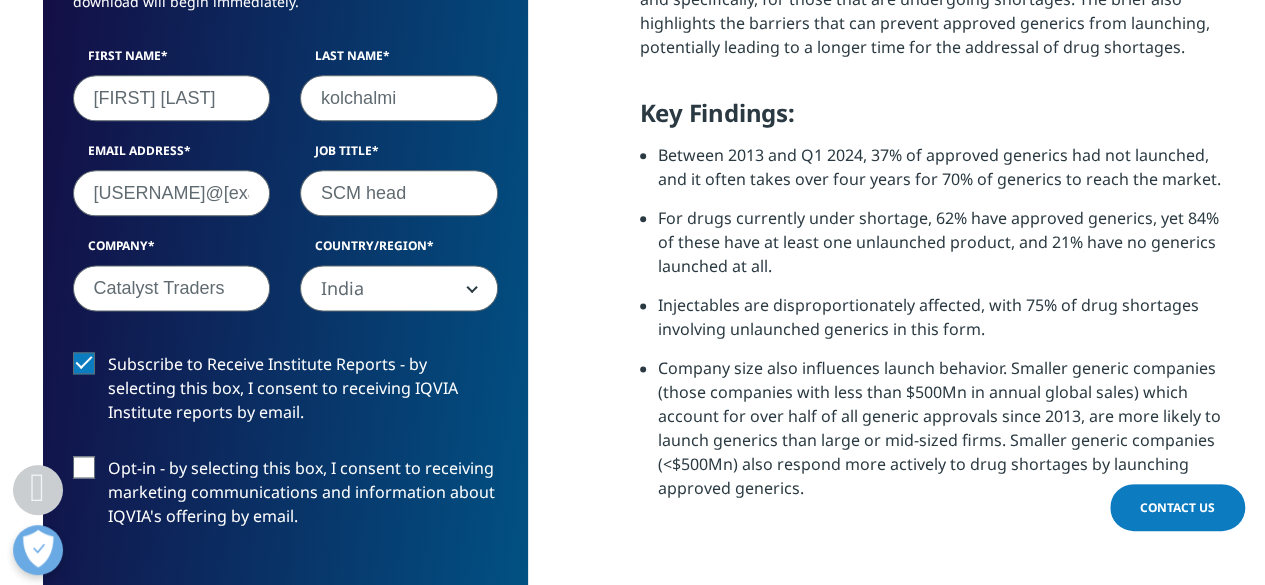 scroll, scrollTop: 1179, scrollLeft: 0, axis: vertical 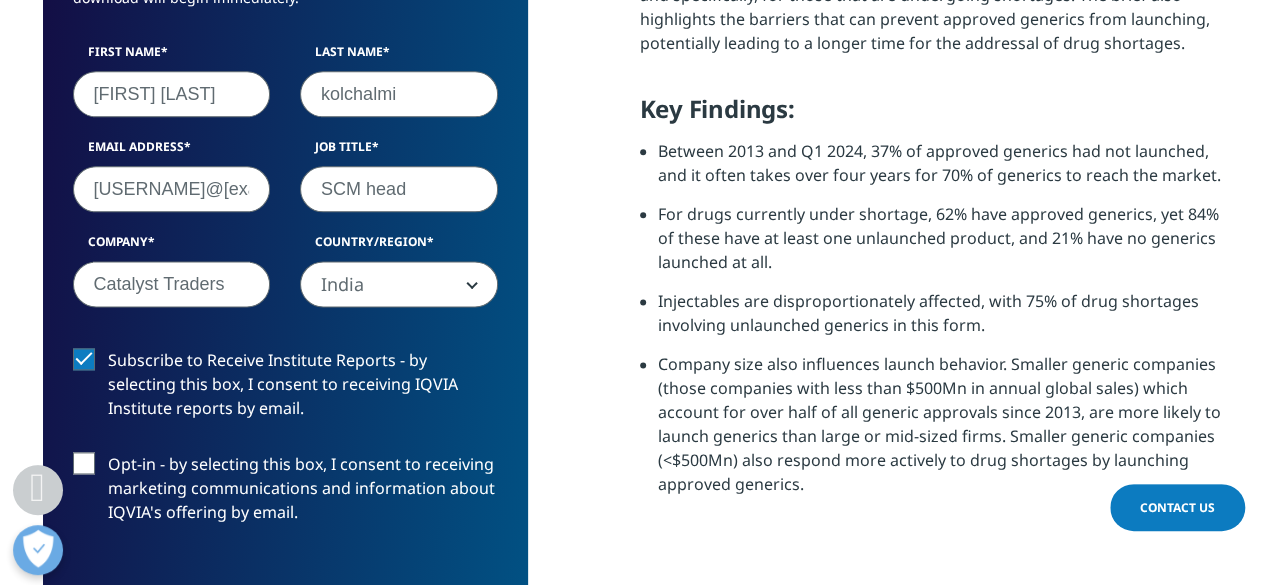 click on "Opt-in - by selecting this box, I consent to receiving marketing communications and information about IQVIA's offering by email." at bounding box center (285, 493) 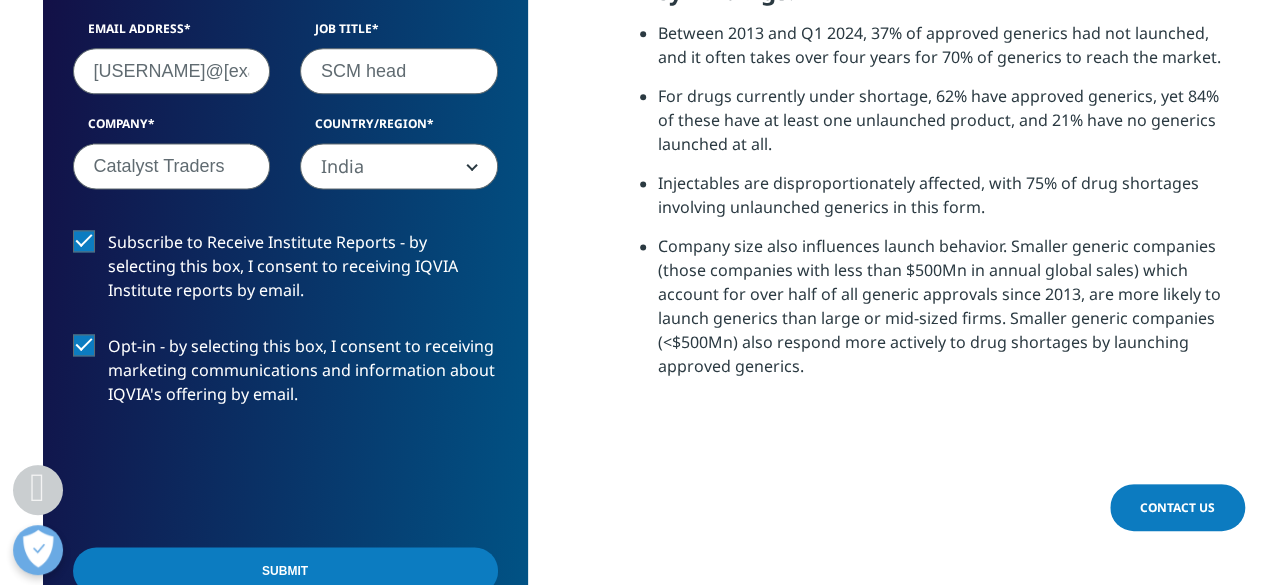 scroll, scrollTop: 1298, scrollLeft: 0, axis: vertical 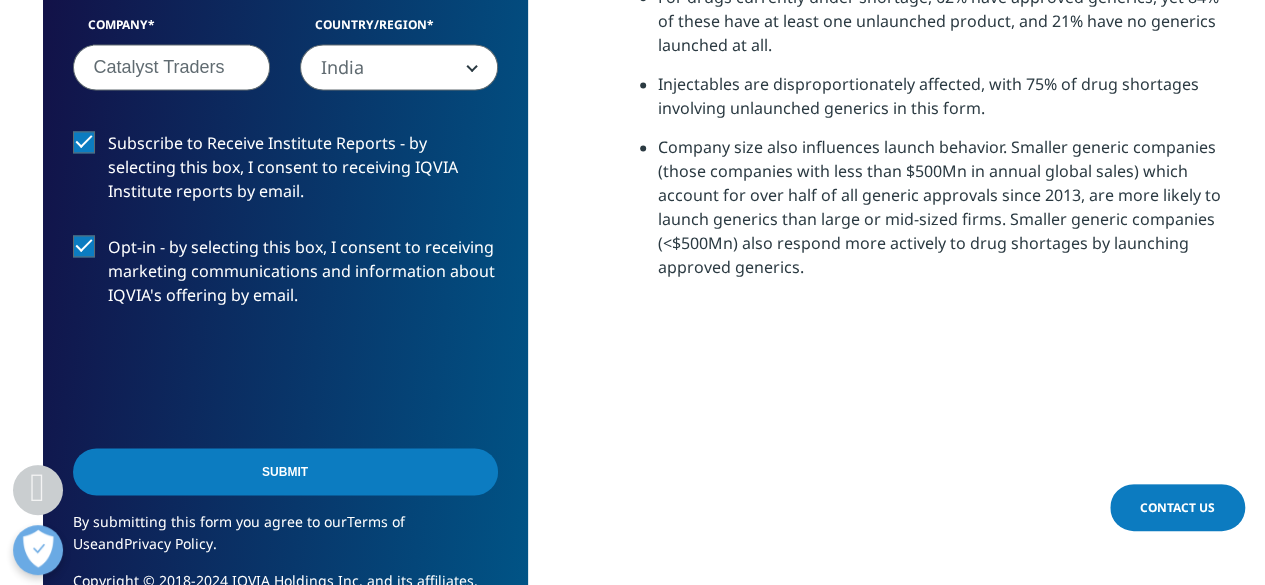 click on "Submit" at bounding box center [285, 471] 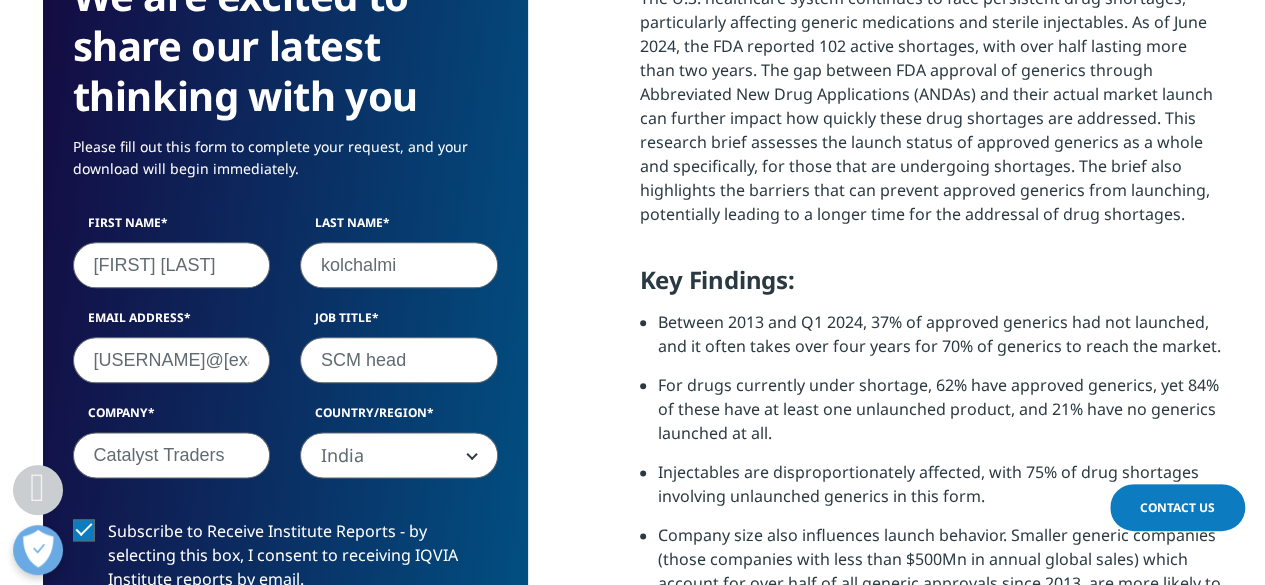 scroll, scrollTop: 979, scrollLeft: 0, axis: vertical 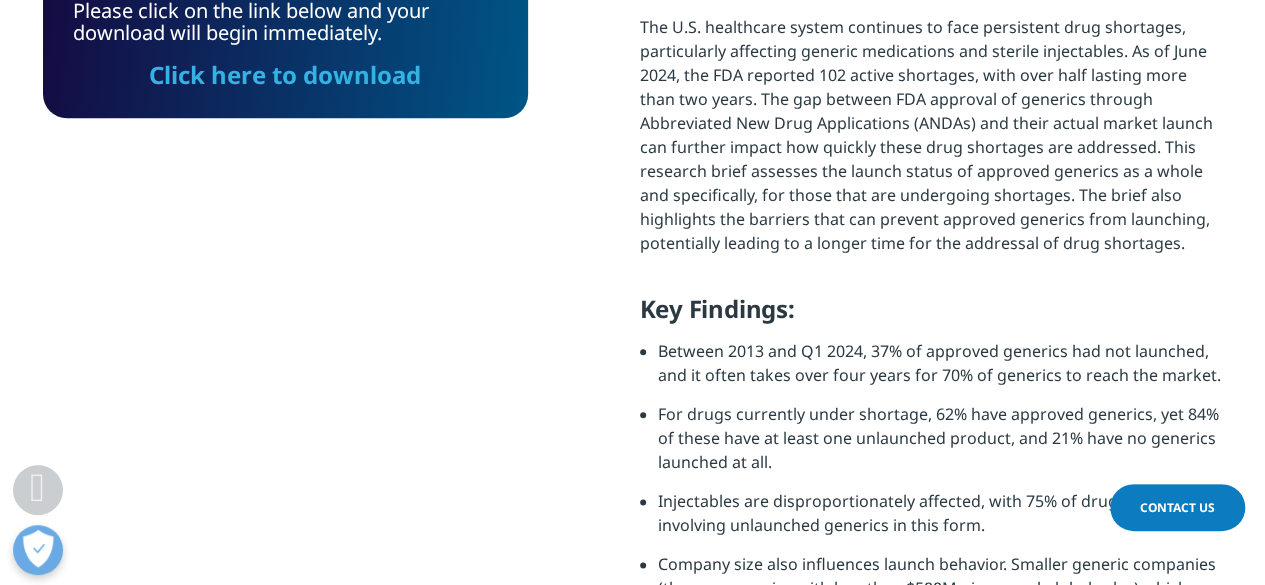 click on "Click here to download" at bounding box center [285, 74] 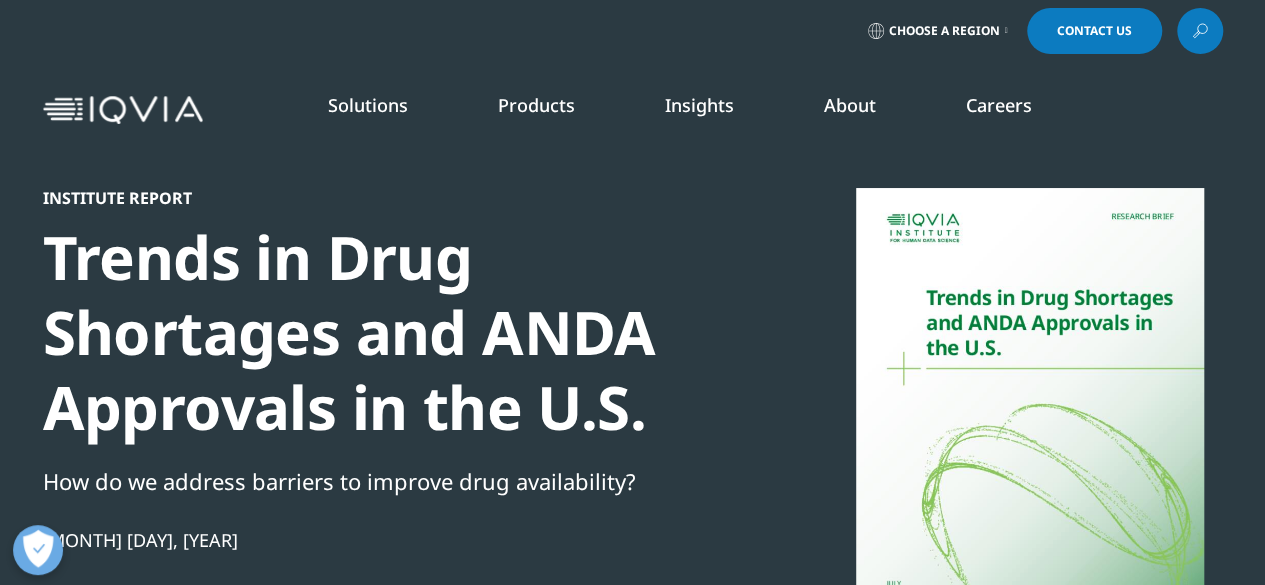 scroll, scrollTop: 0, scrollLeft: 0, axis: both 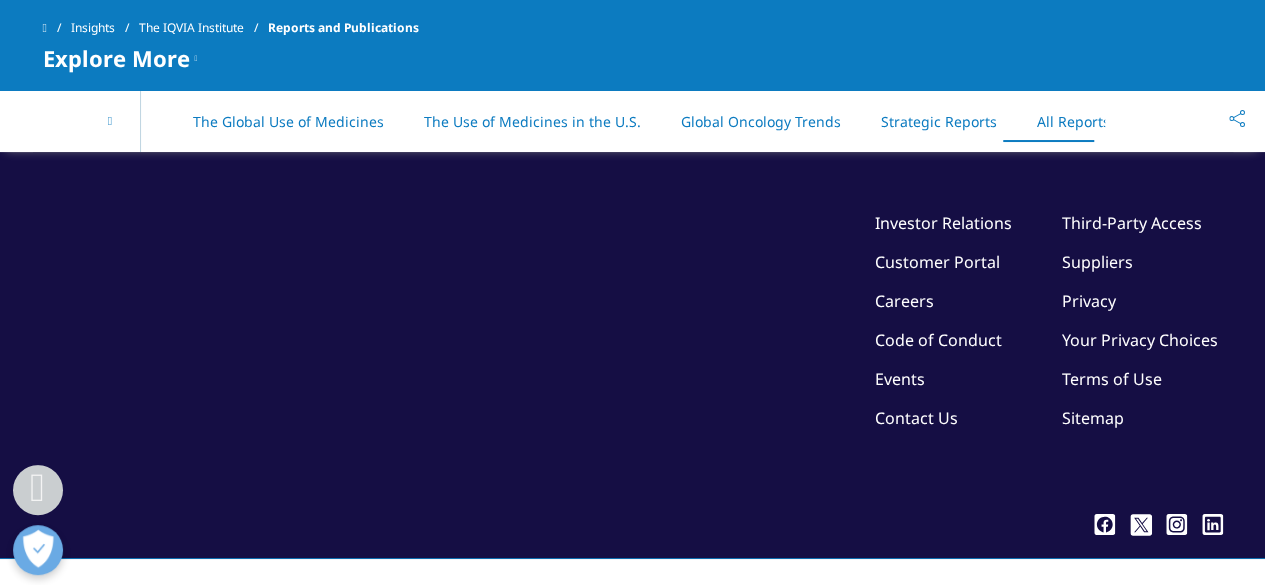 click on "The Use of Medicines in the U.S." at bounding box center [532, 121] 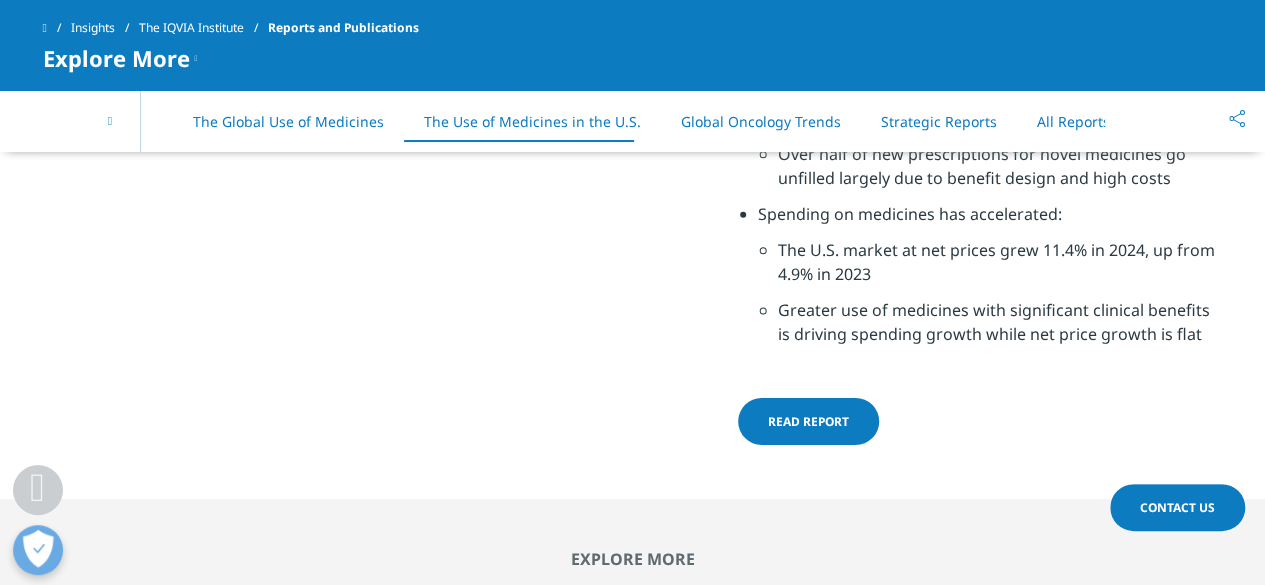 scroll, scrollTop: 6854, scrollLeft: 0, axis: vertical 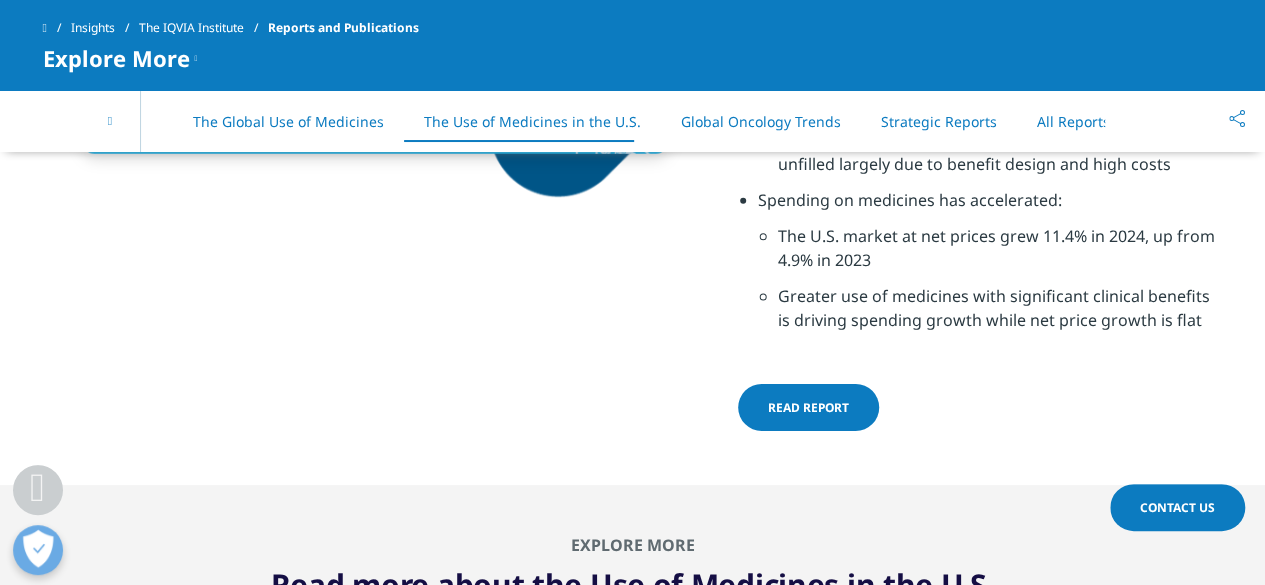 click on "Read report" at bounding box center (808, 407) 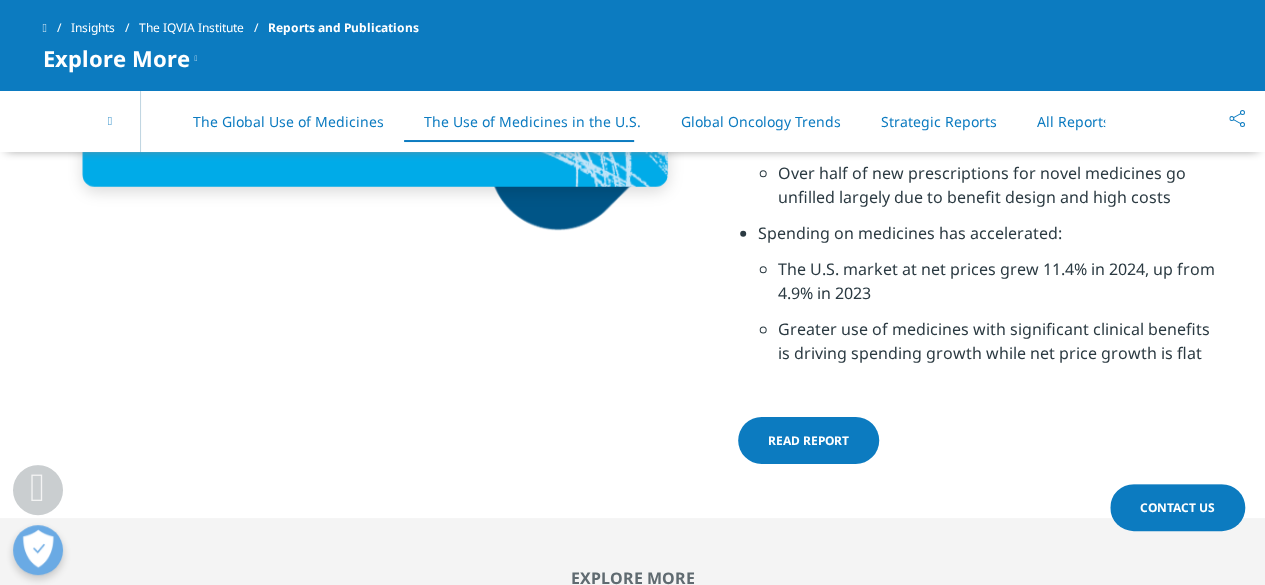 scroll, scrollTop: 6846, scrollLeft: 0, axis: vertical 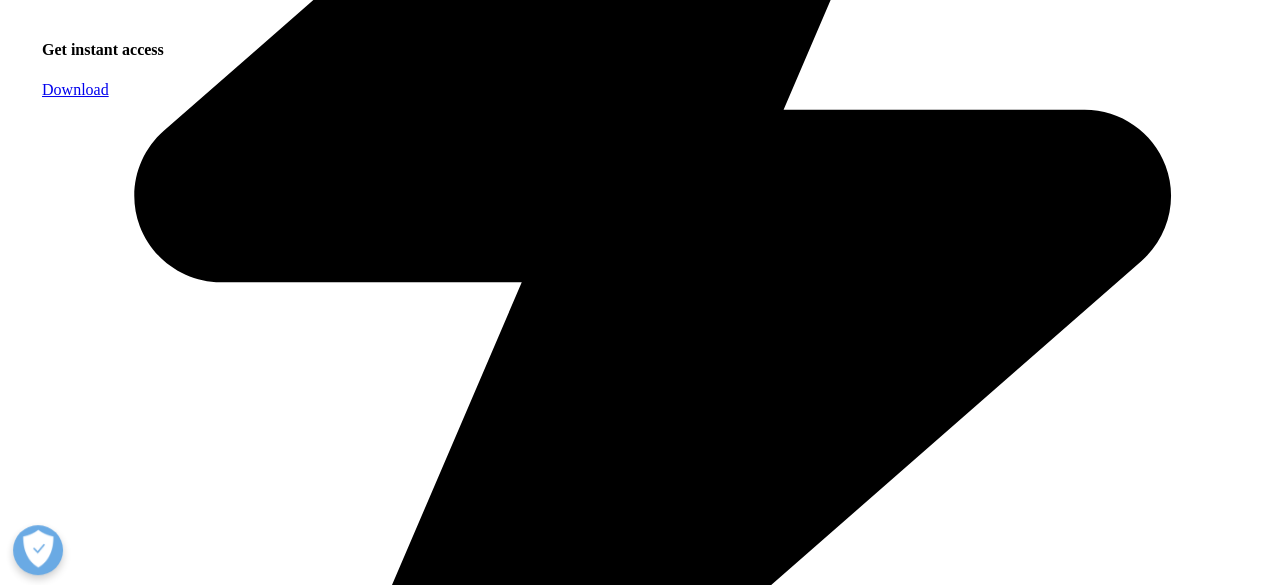 click on "Download" at bounding box center (75, 89) 